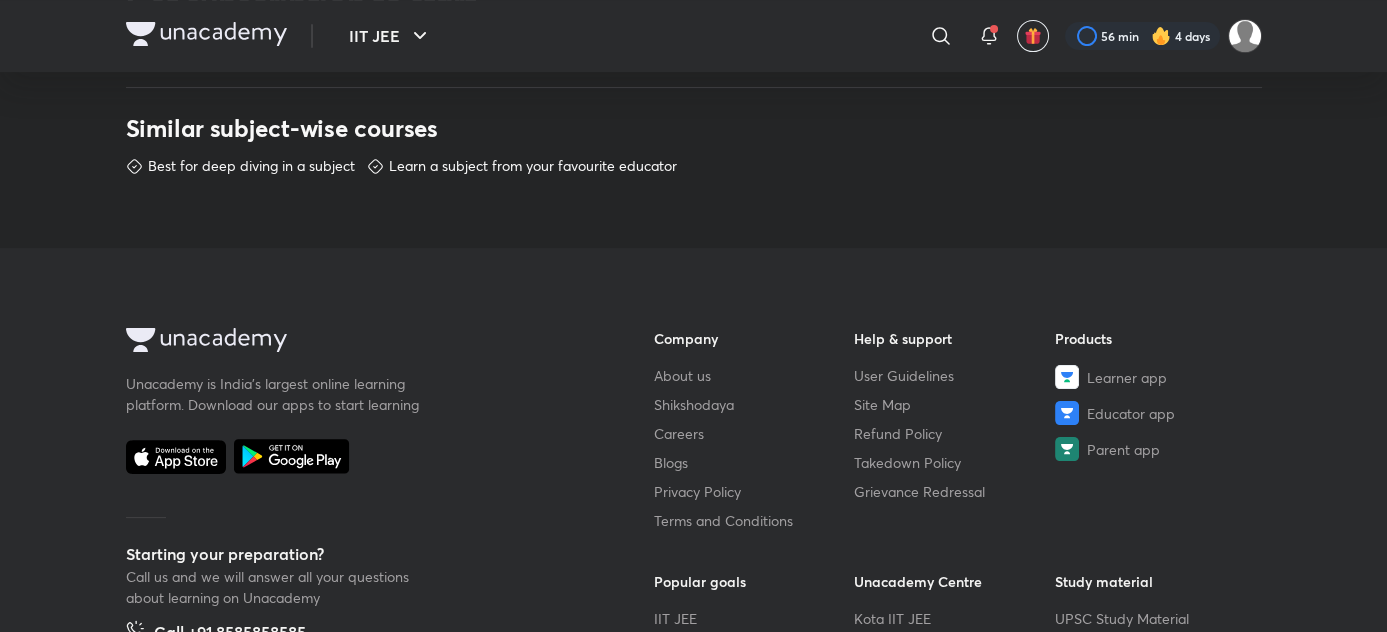 scroll, scrollTop: 1010, scrollLeft: 0, axis: vertical 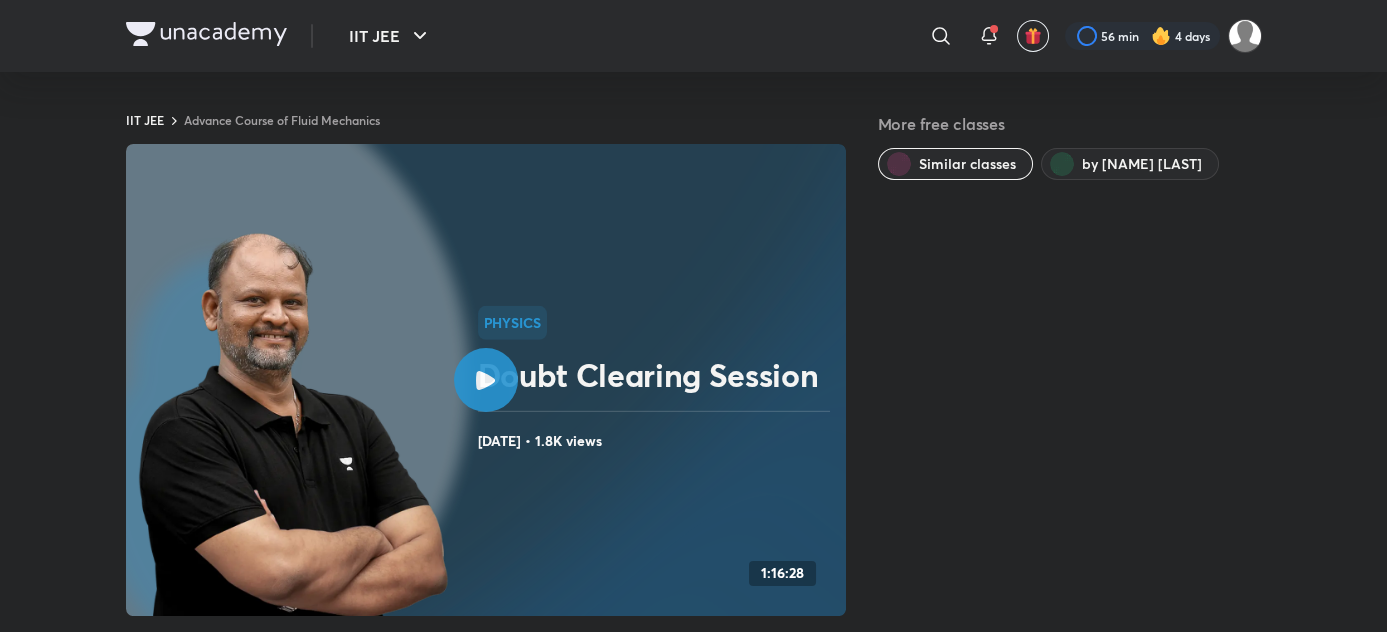 click at bounding box center (0, 0) 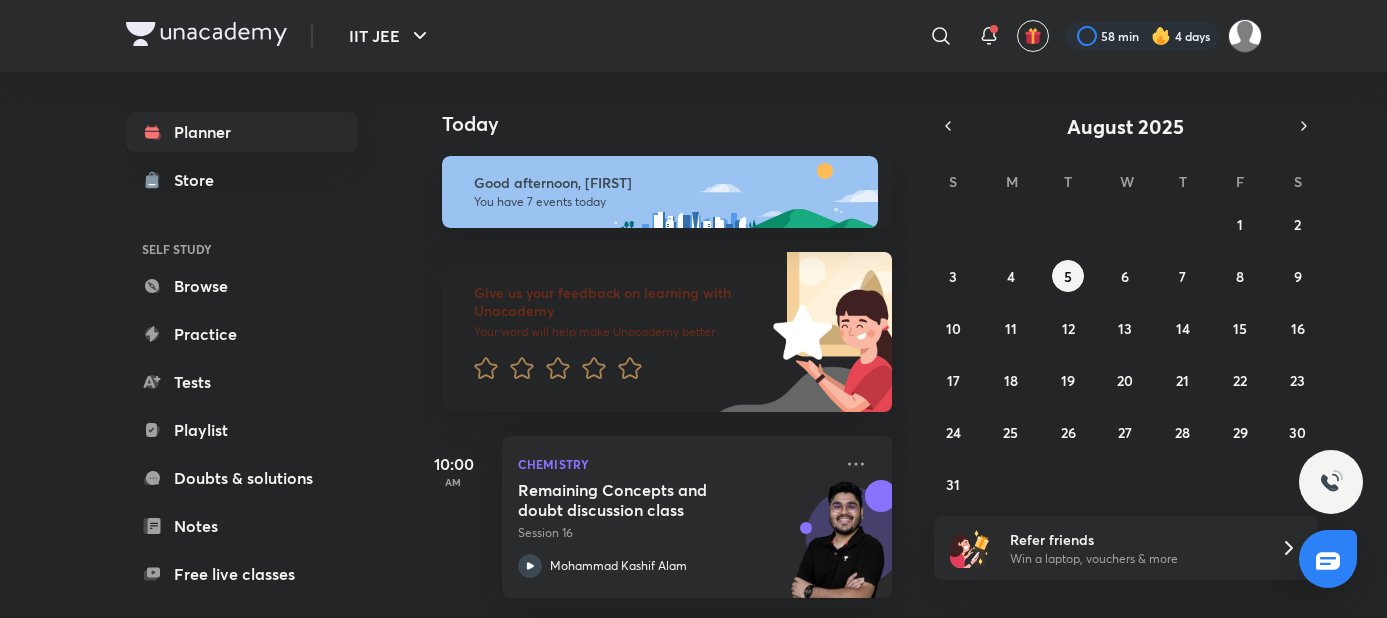 scroll, scrollTop: 0, scrollLeft: 0, axis: both 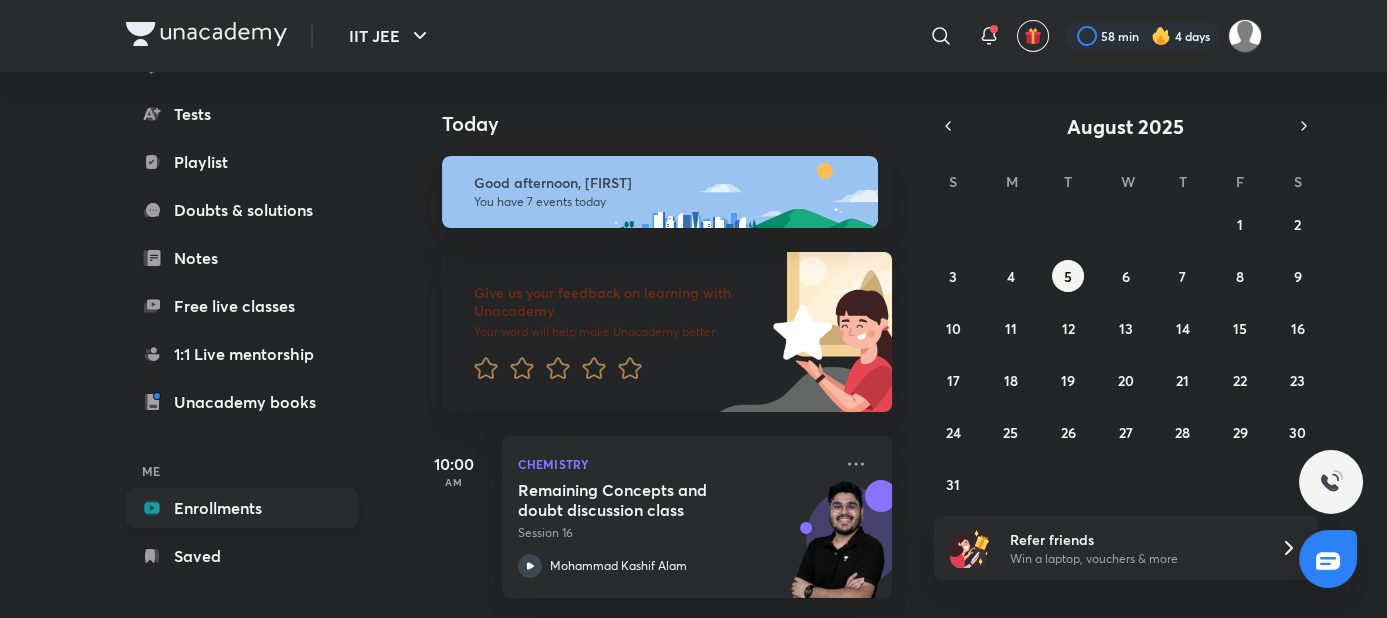 click on "Enrollments" at bounding box center (242, 508) 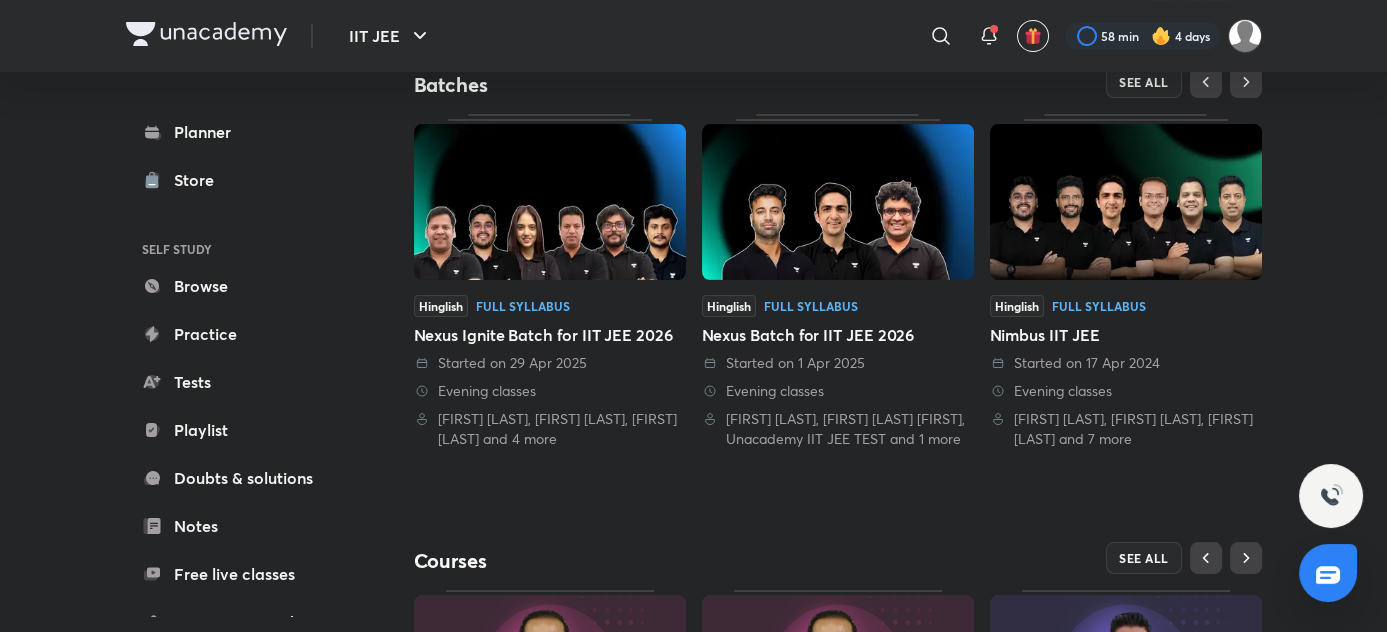 scroll, scrollTop: 545, scrollLeft: 0, axis: vertical 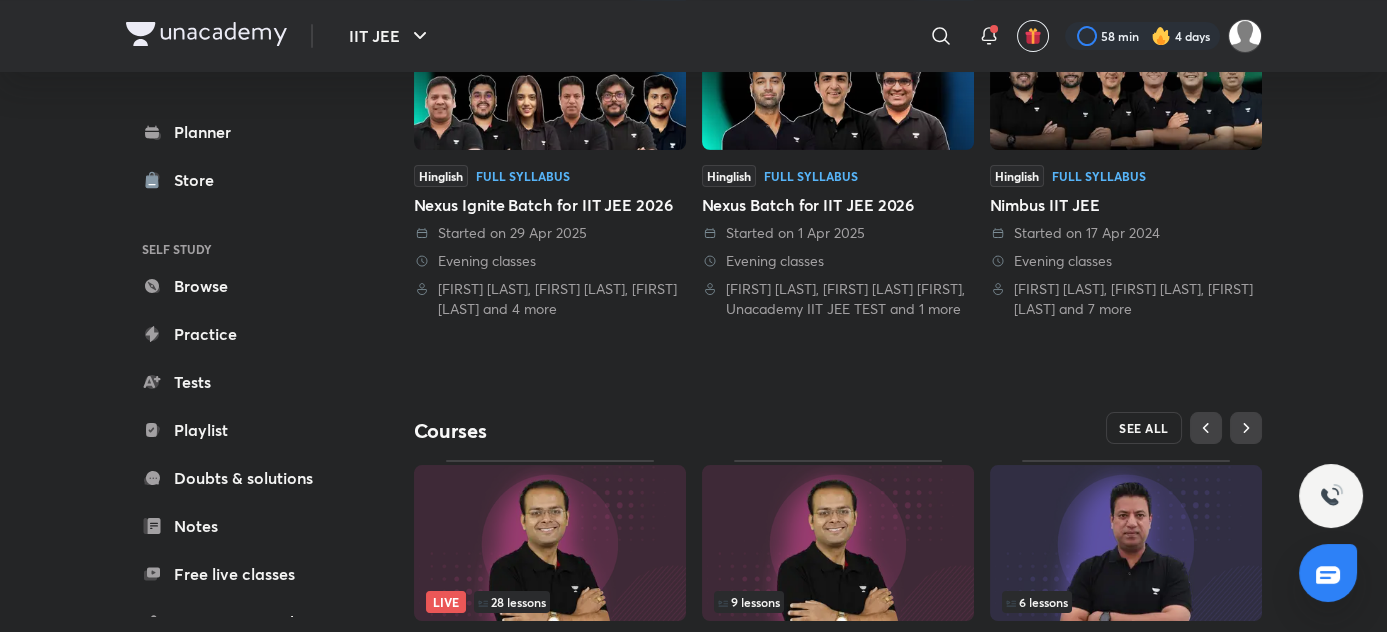 click on "SEE ALL" at bounding box center [1144, 428] 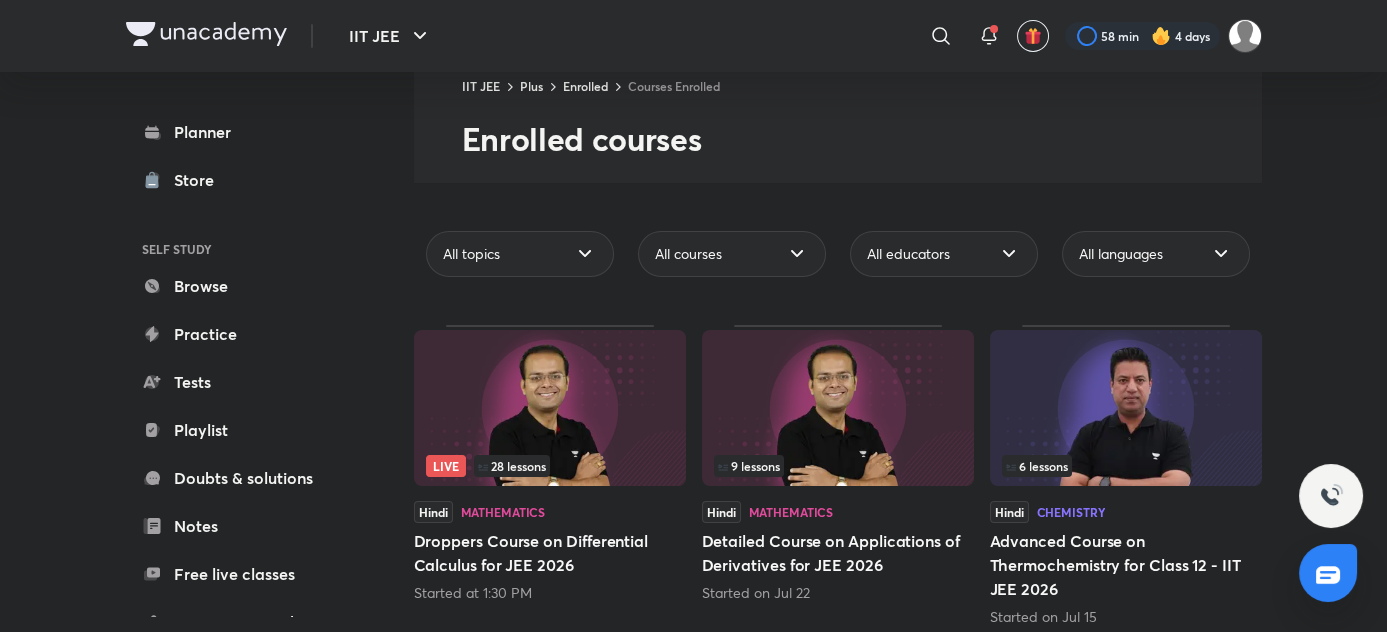 scroll, scrollTop: 90, scrollLeft: 0, axis: vertical 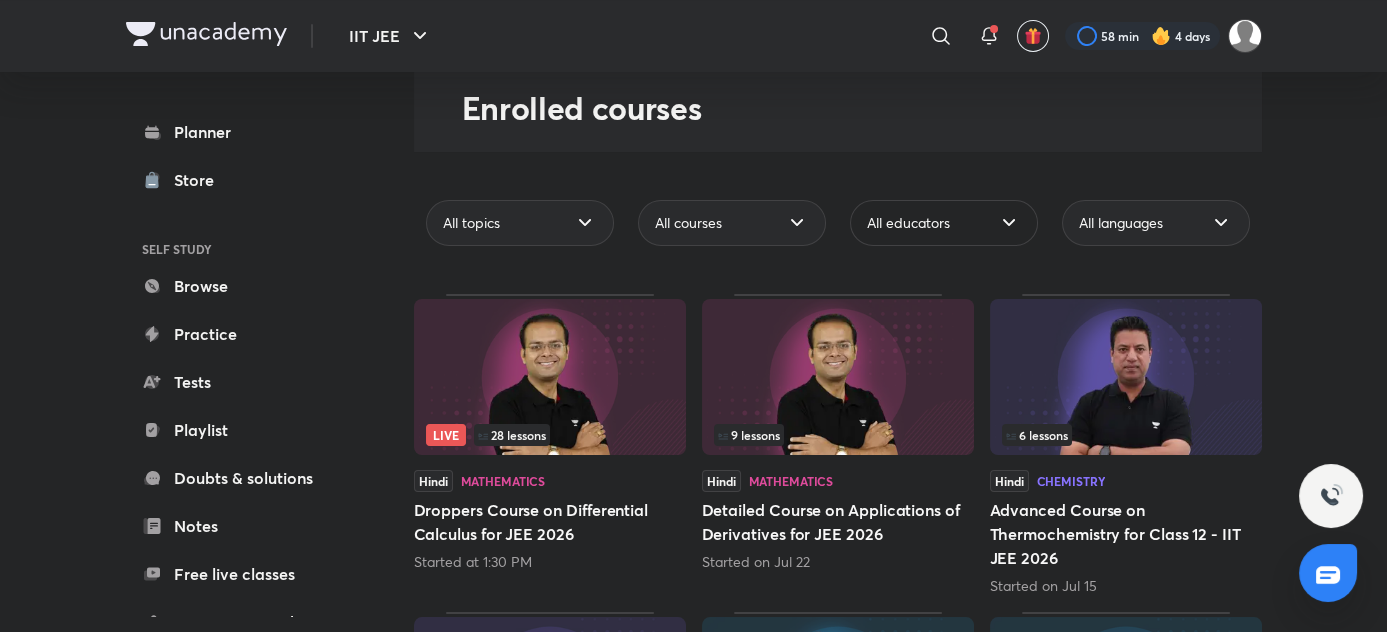 click on "All educators" at bounding box center (944, 223) 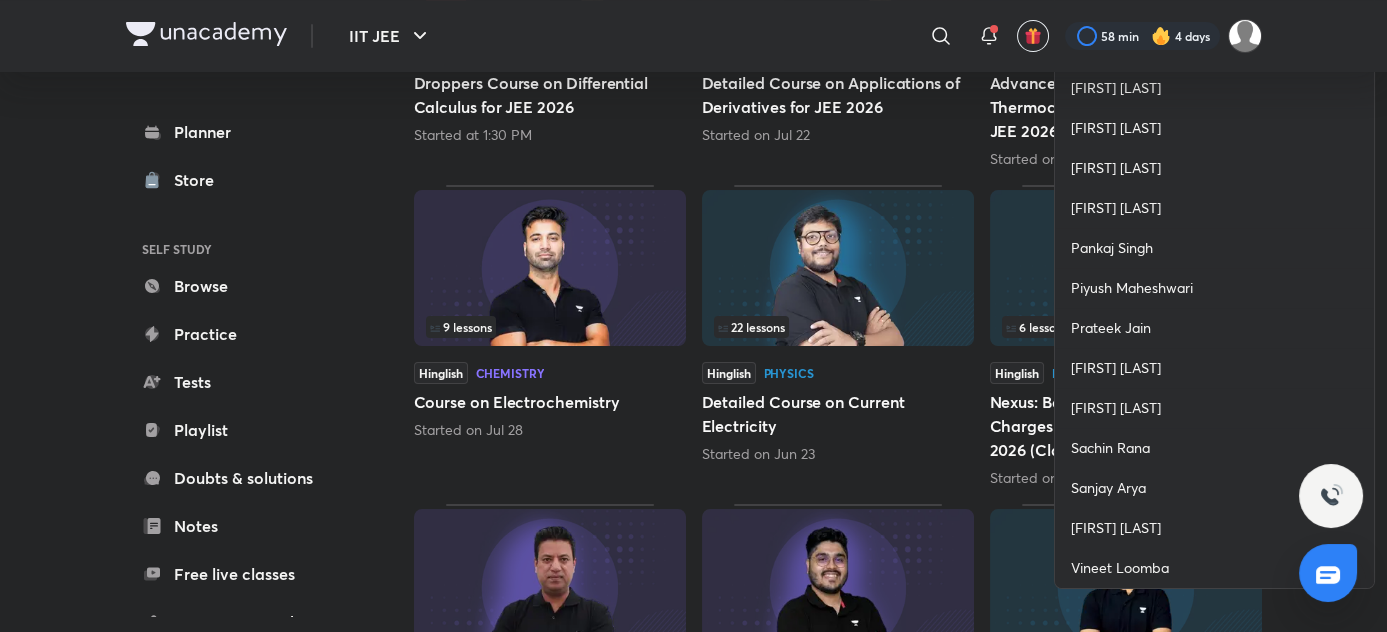 scroll, scrollTop: 636, scrollLeft: 0, axis: vertical 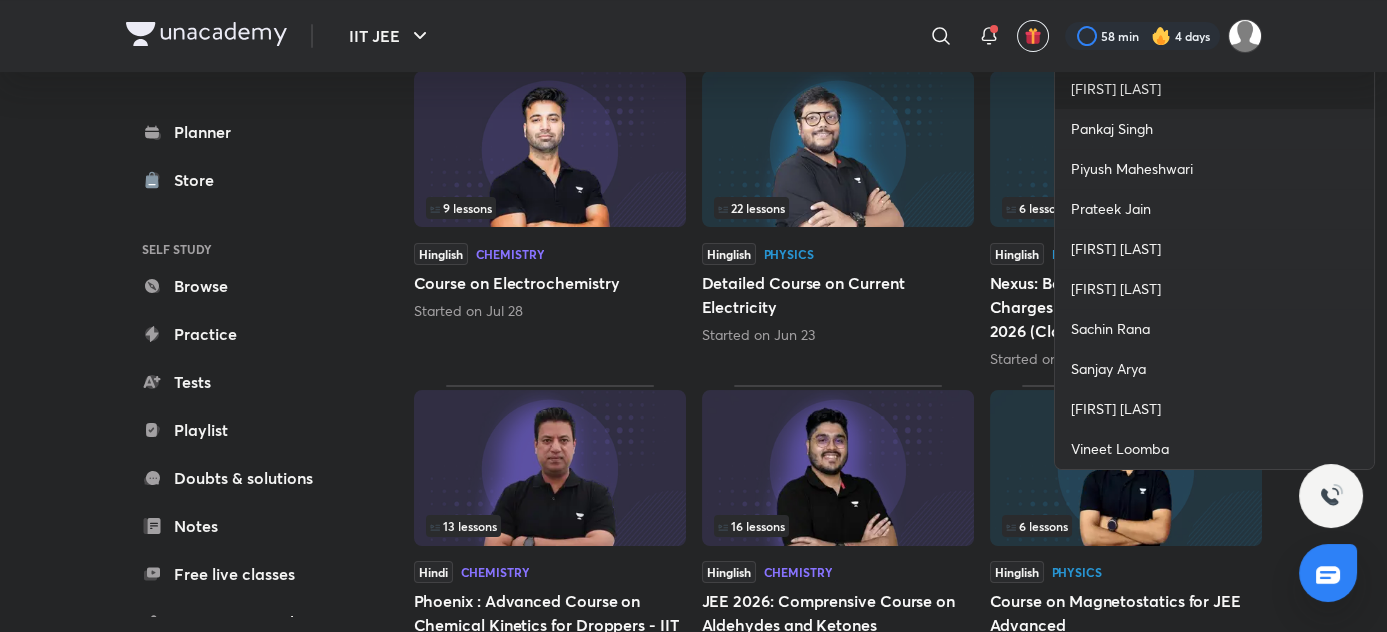 click on "[NAME] [LAST]" at bounding box center [1116, 89] 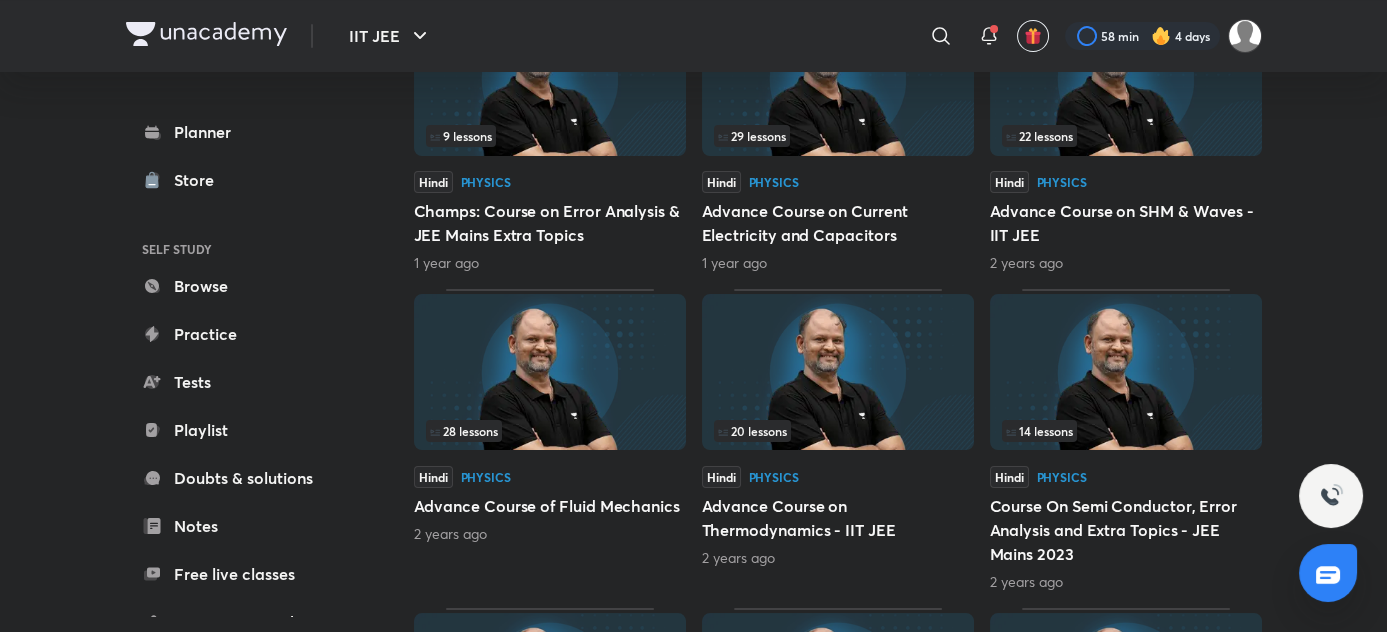 scroll, scrollTop: 363, scrollLeft: 0, axis: vertical 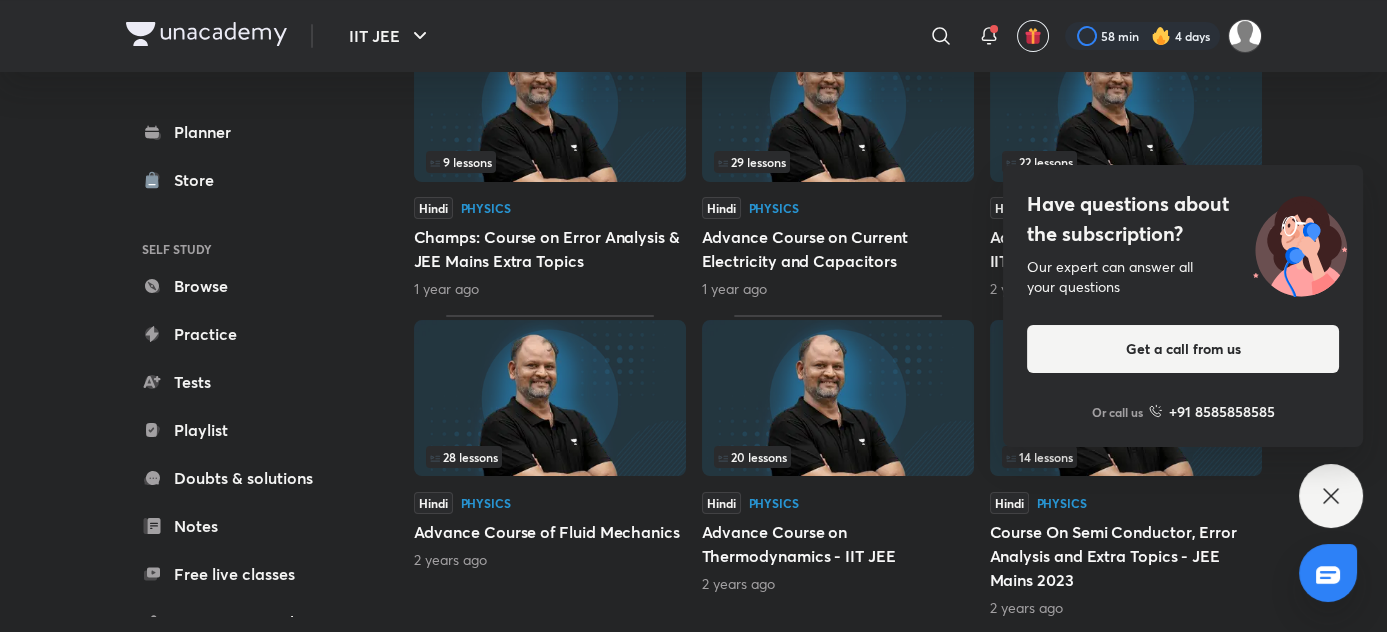 click on "Have questions about the subscription? Our expert can answer all your questions Get a call from us Or call us +91 8585858585" at bounding box center (1331, 496) 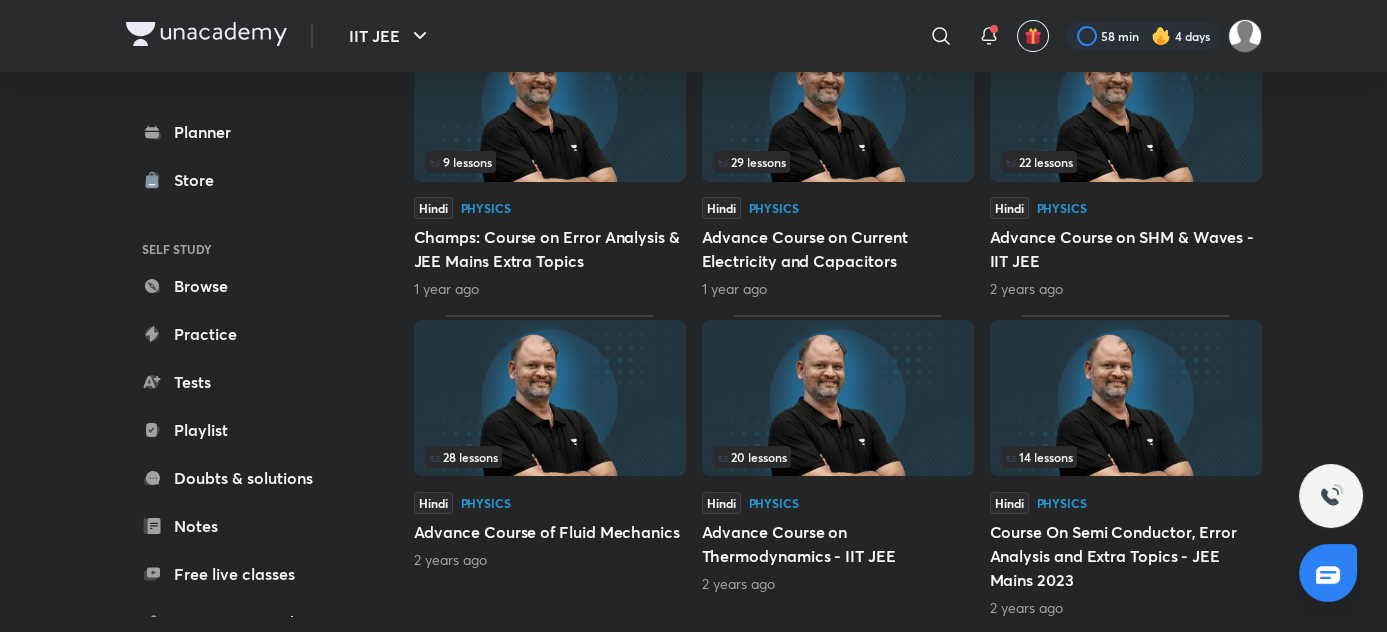 click at bounding box center [550, 398] 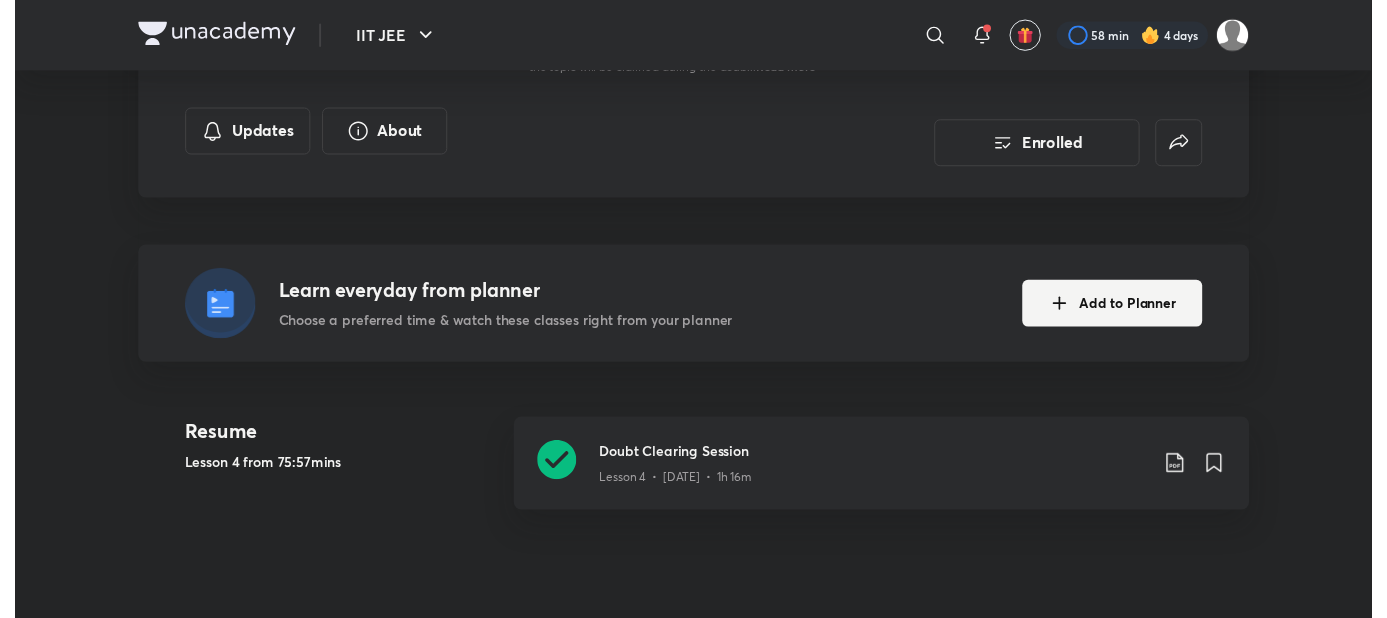 scroll, scrollTop: 0, scrollLeft: 0, axis: both 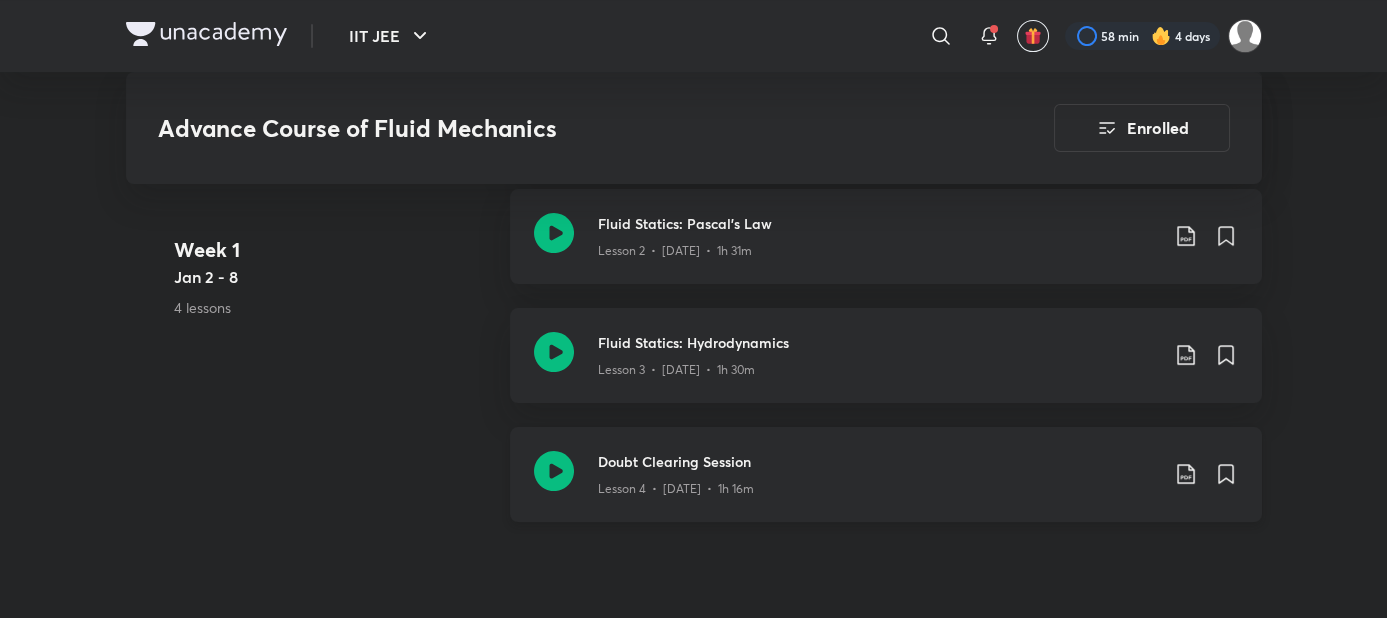 click 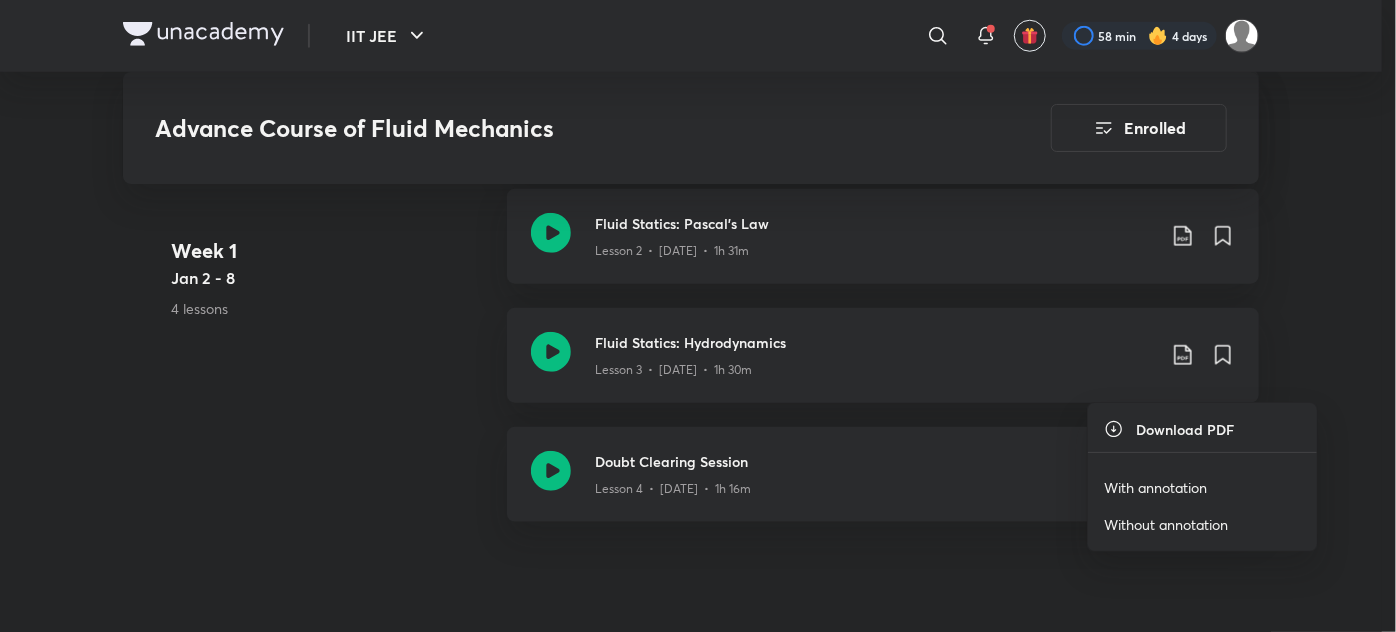 click on "With annotation" at bounding box center [1202, 487] 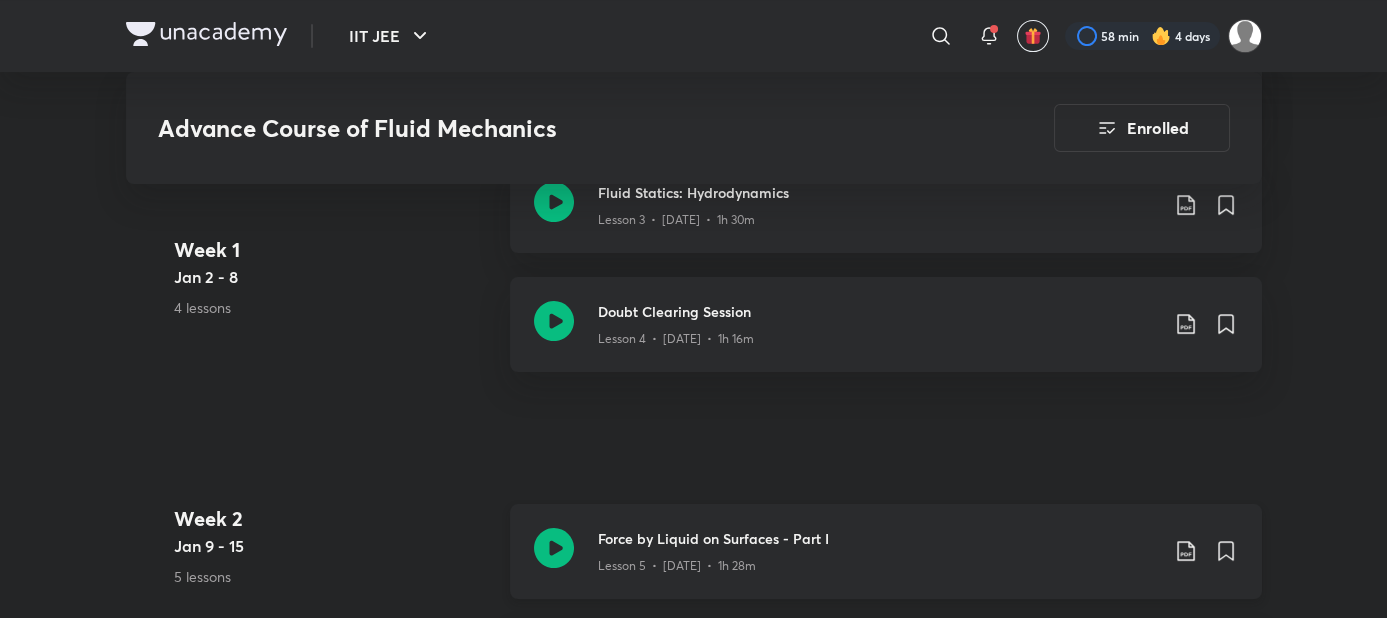 scroll, scrollTop: 1128, scrollLeft: 0, axis: vertical 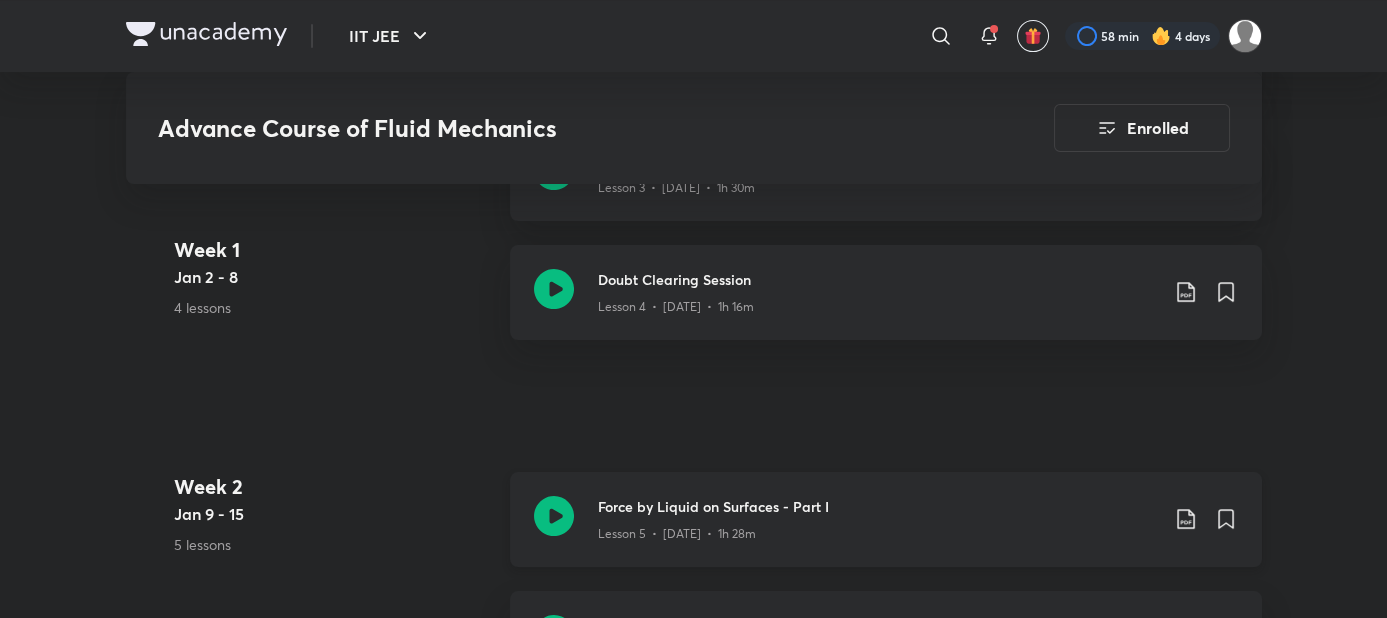click 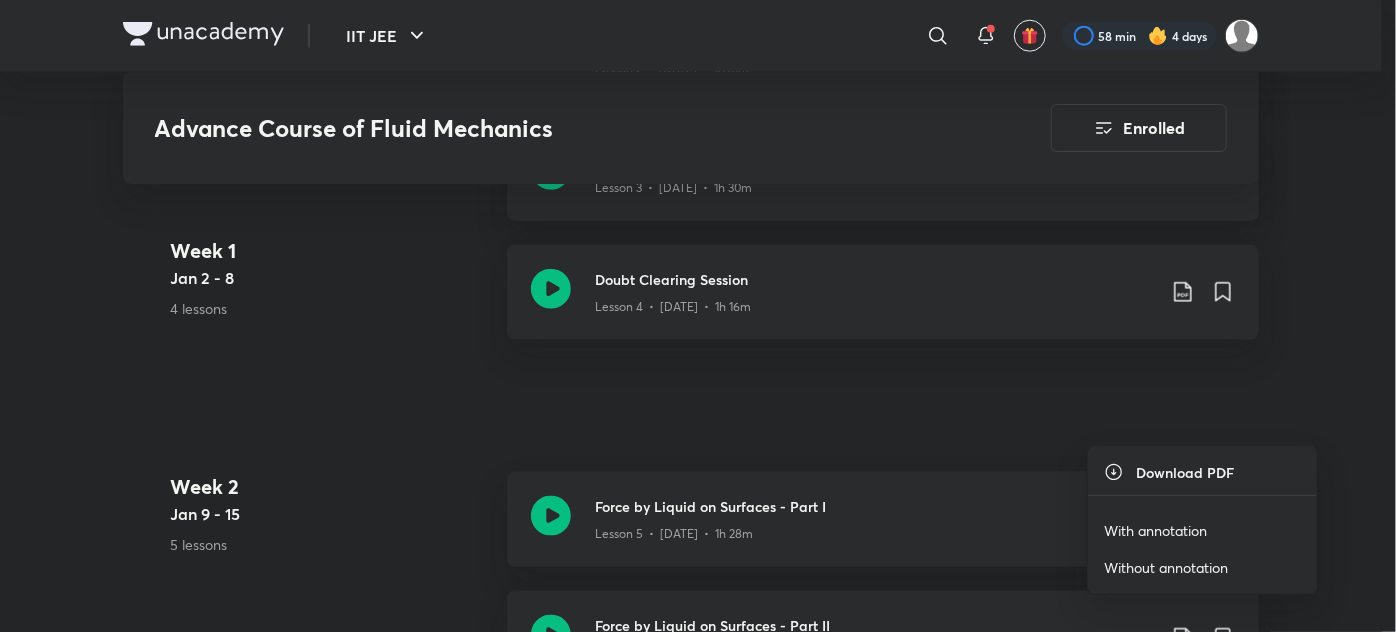 click on "With annotation" at bounding box center (1155, 530) 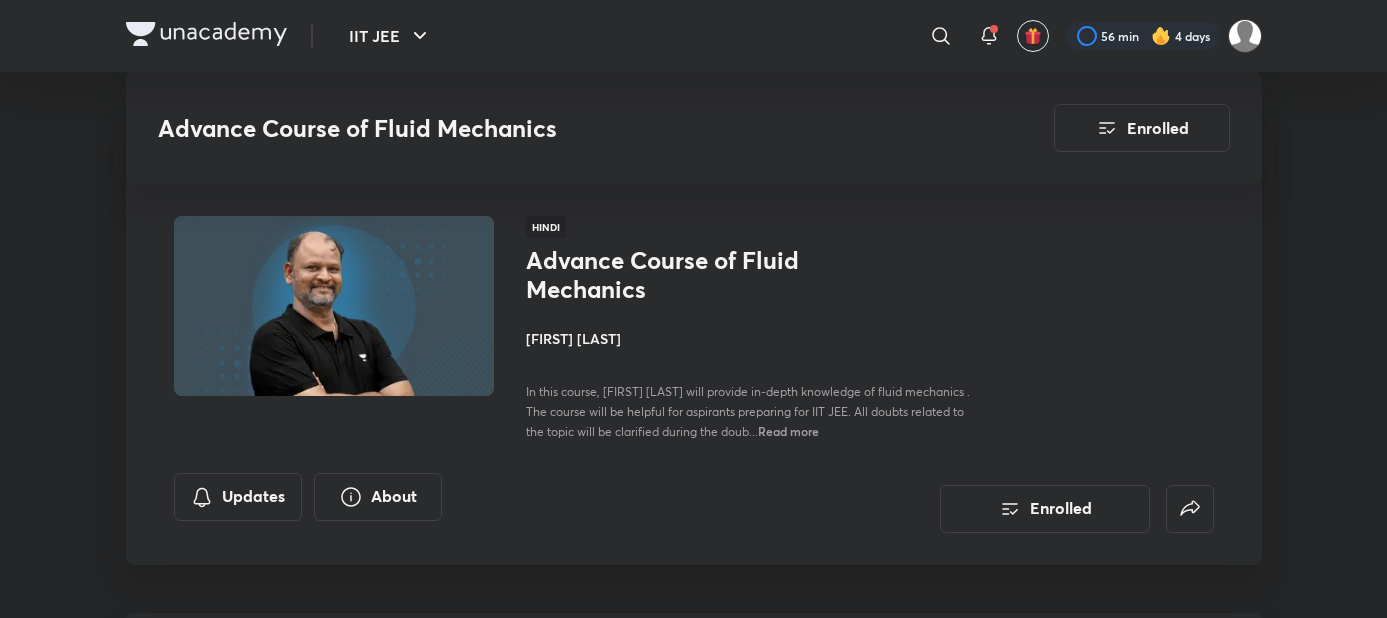scroll, scrollTop: 1050, scrollLeft: 0, axis: vertical 